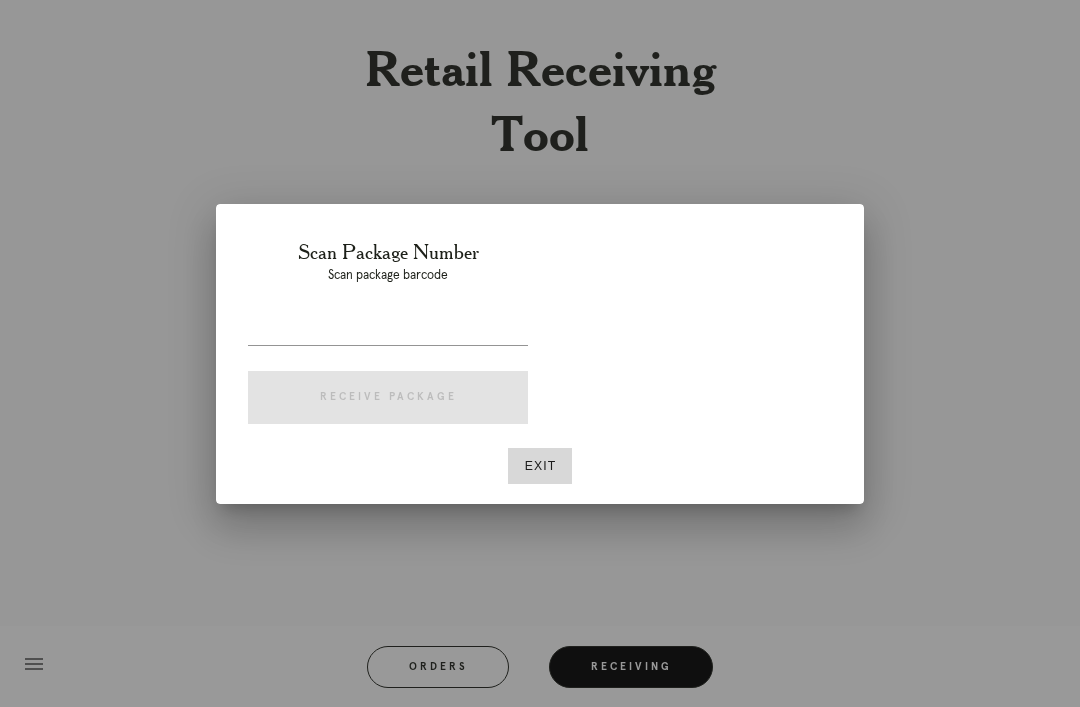 scroll, scrollTop: 64, scrollLeft: 0, axis: vertical 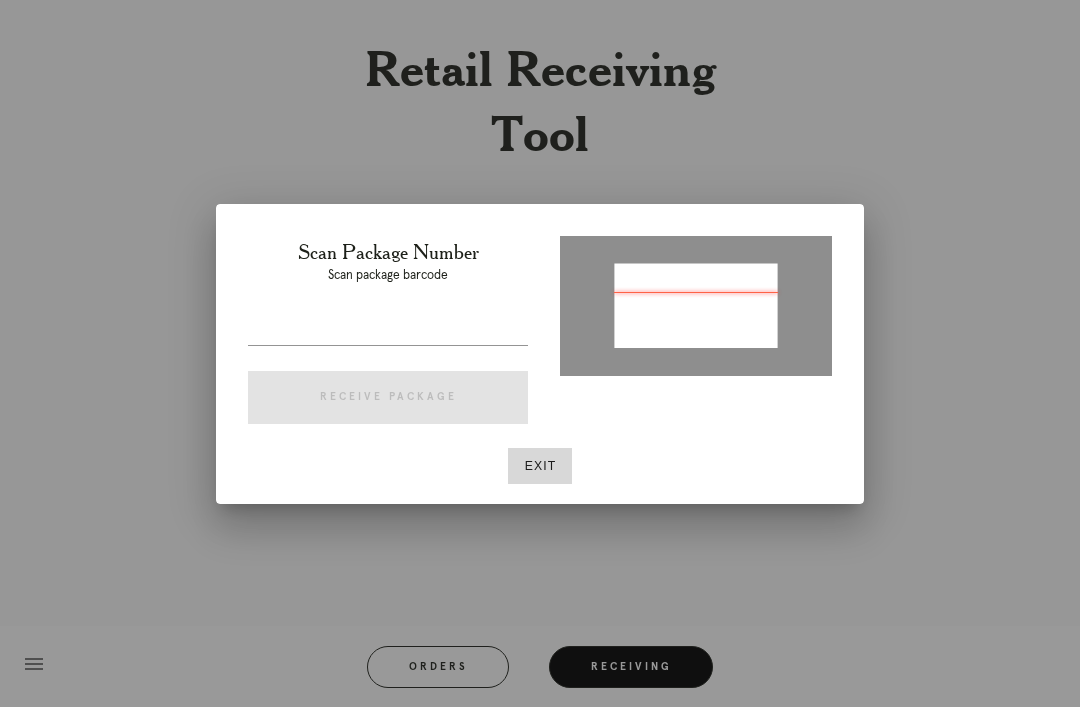 type on "P937132256886121" 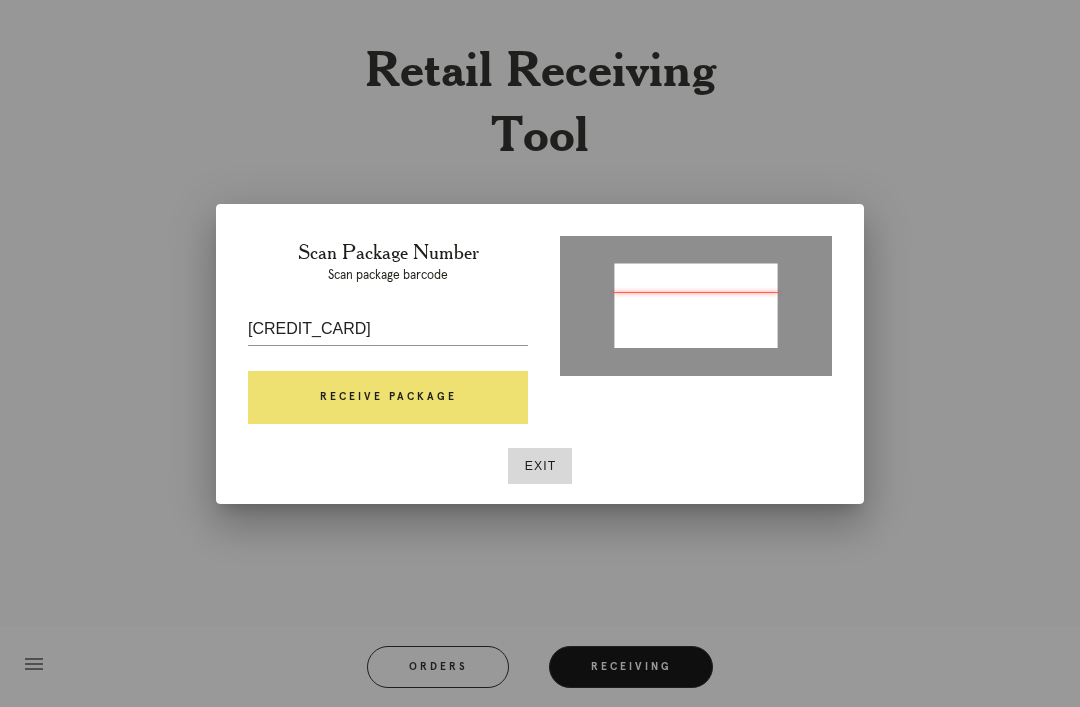 click on "Receive Package" at bounding box center [388, 398] 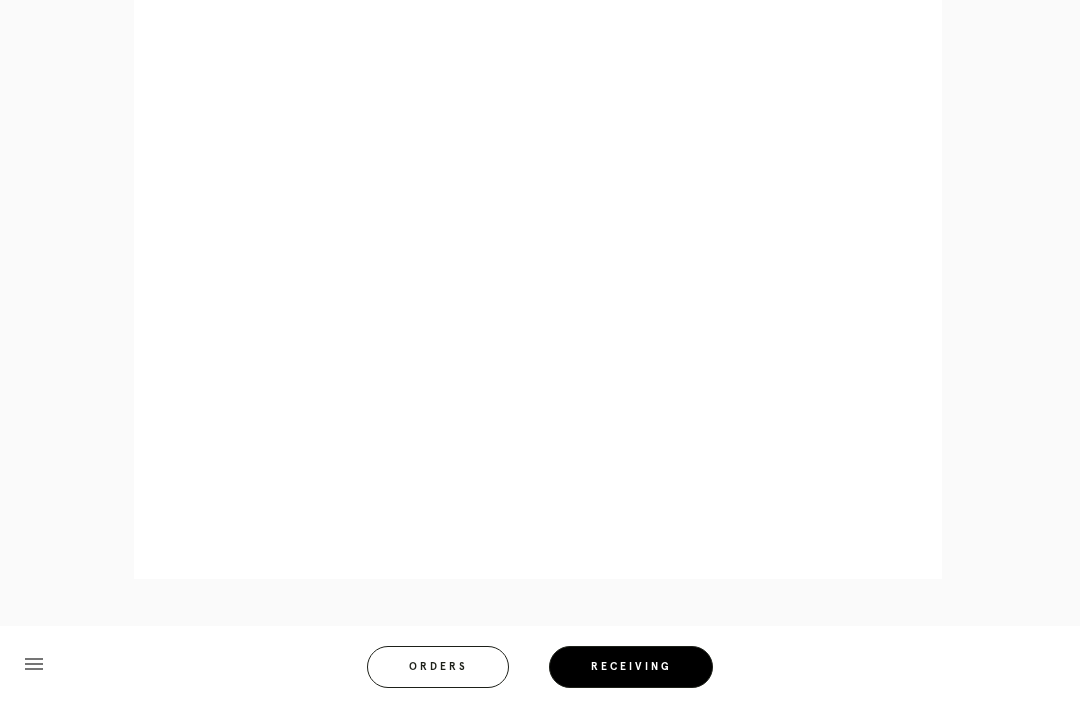 scroll, scrollTop: 1016, scrollLeft: 0, axis: vertical 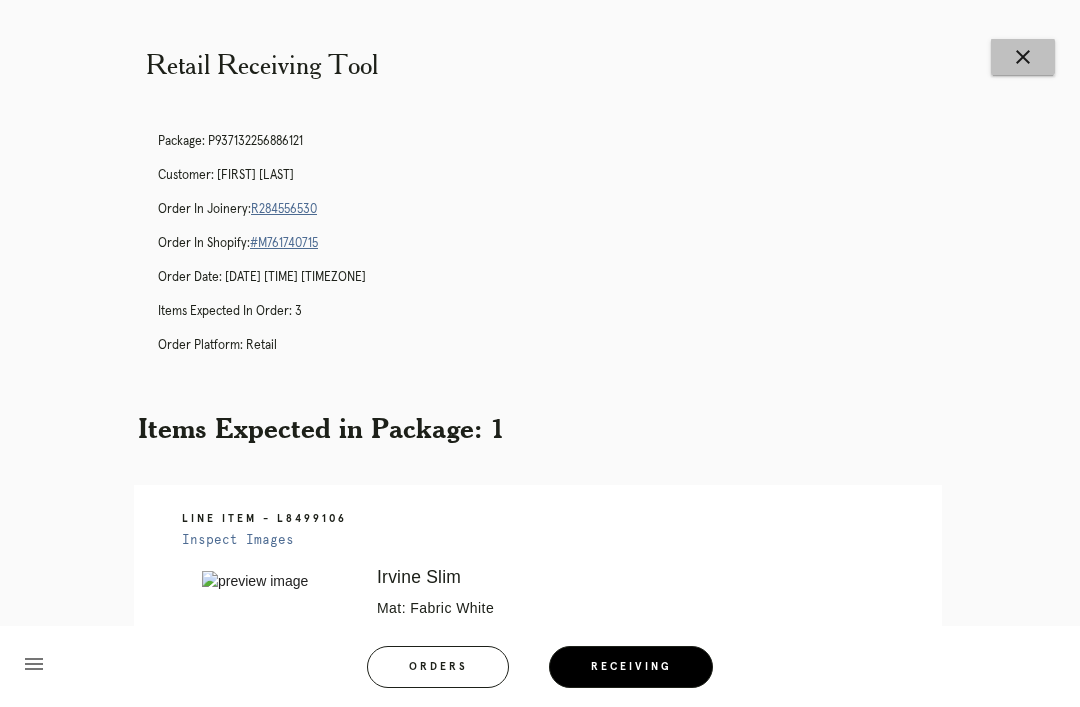 click on "close" at bounding box center [1023, 57] 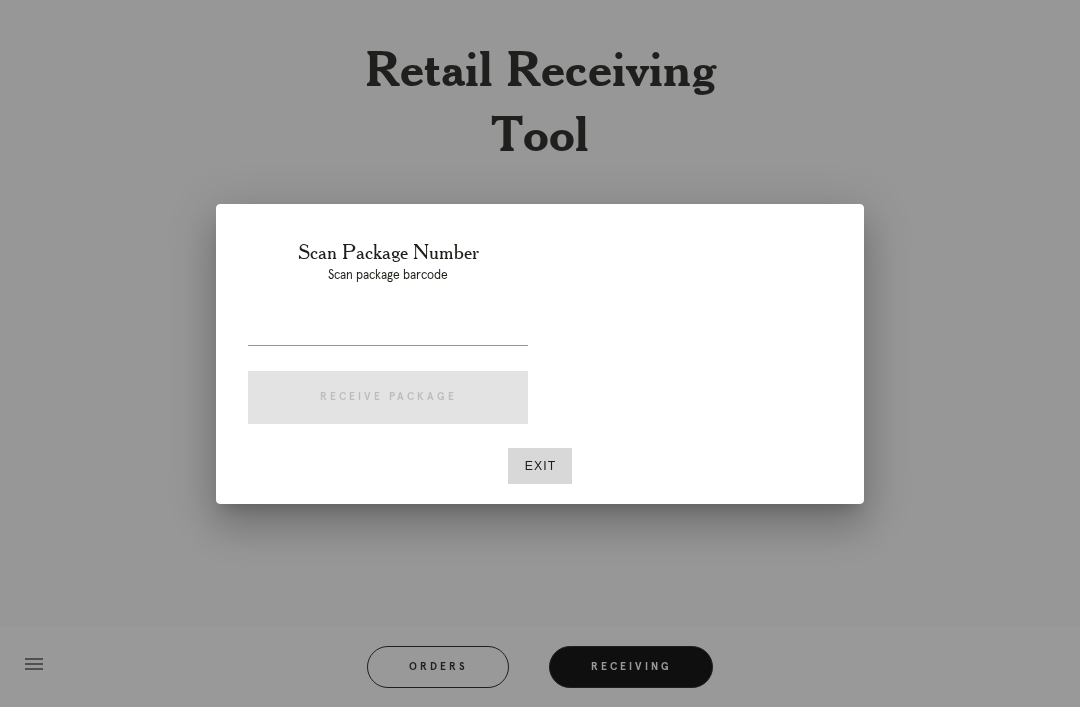 scroll, scrollTop: 0, scrollLeft: 0, axis: both 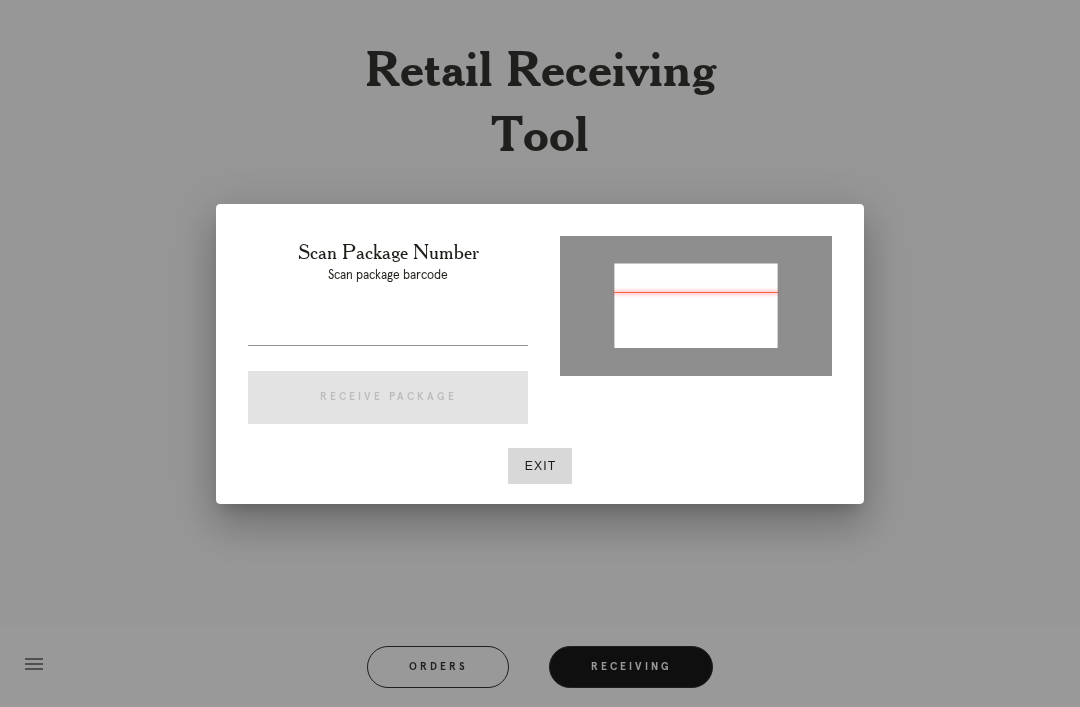 type on "[NUMBER]" 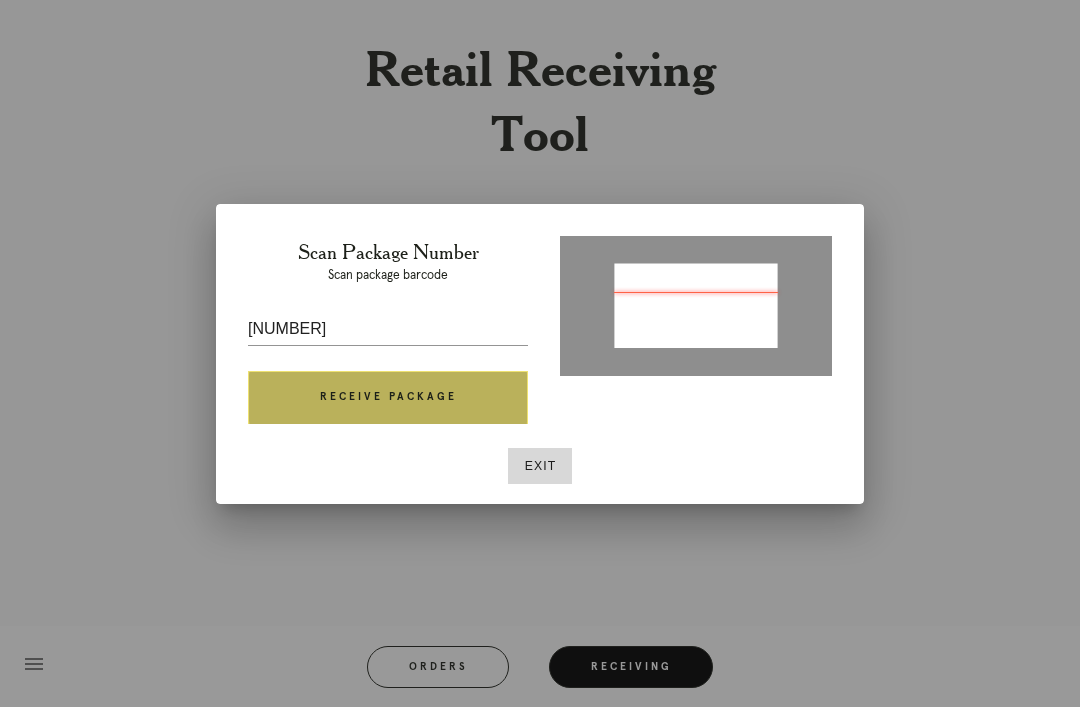 click on "Receive Package" at bounding box center [388, 398] 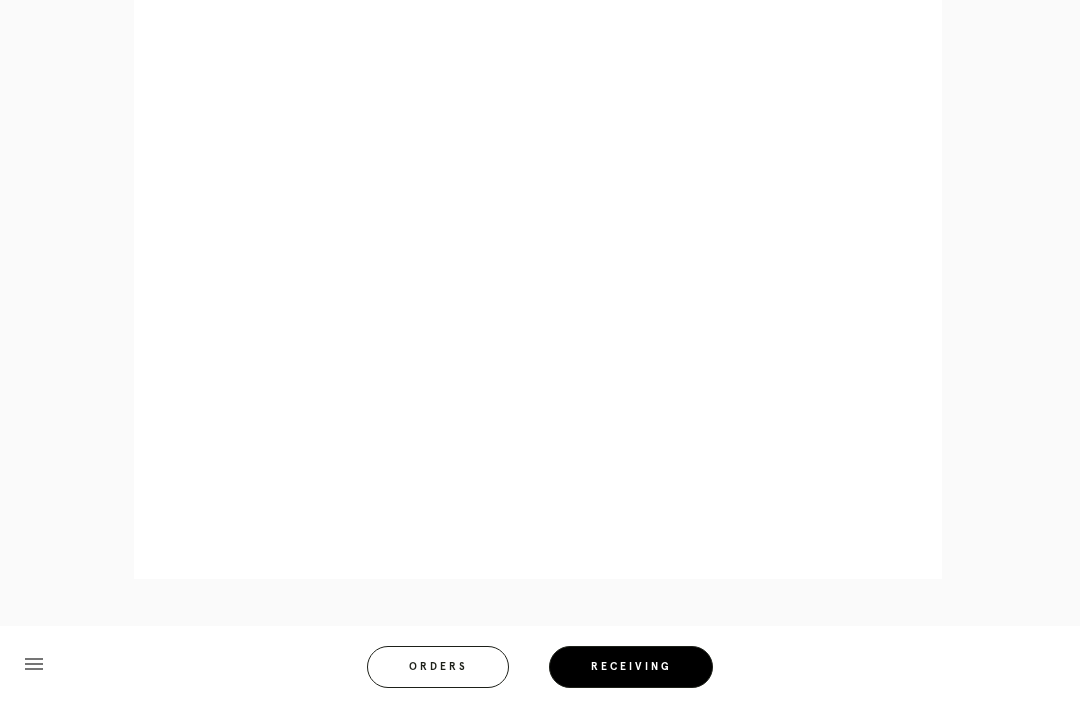 scroll, scrollTop: 858, scrollLeft: 0, axis: vertical 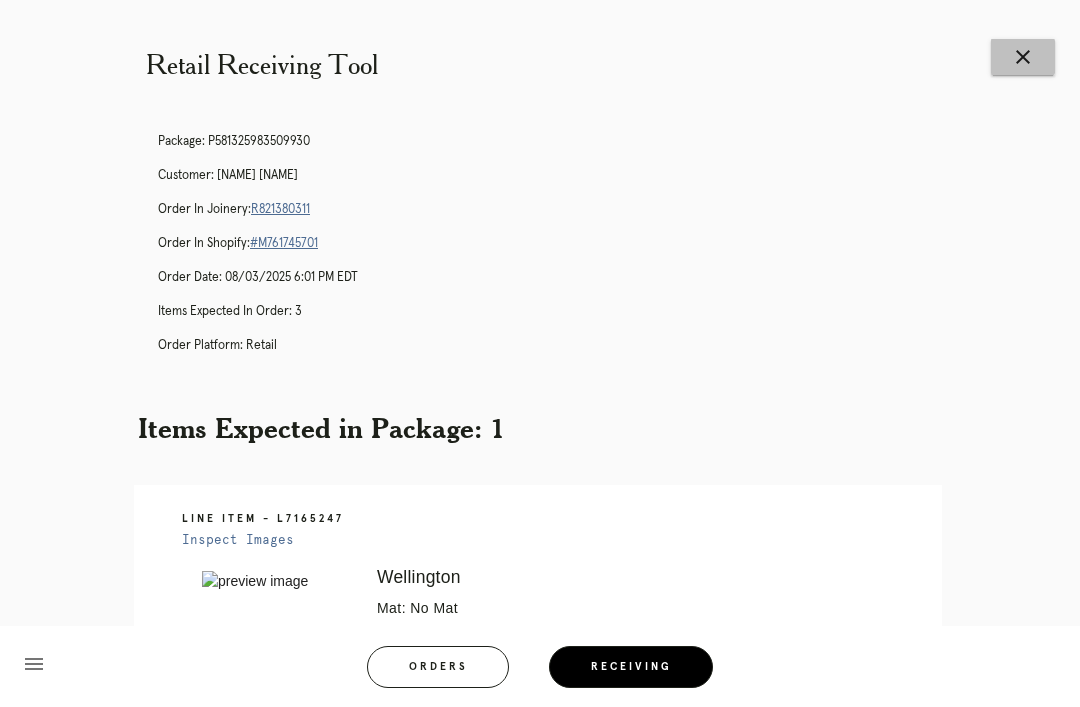 click on "close" at bounding box center (1023, 57) 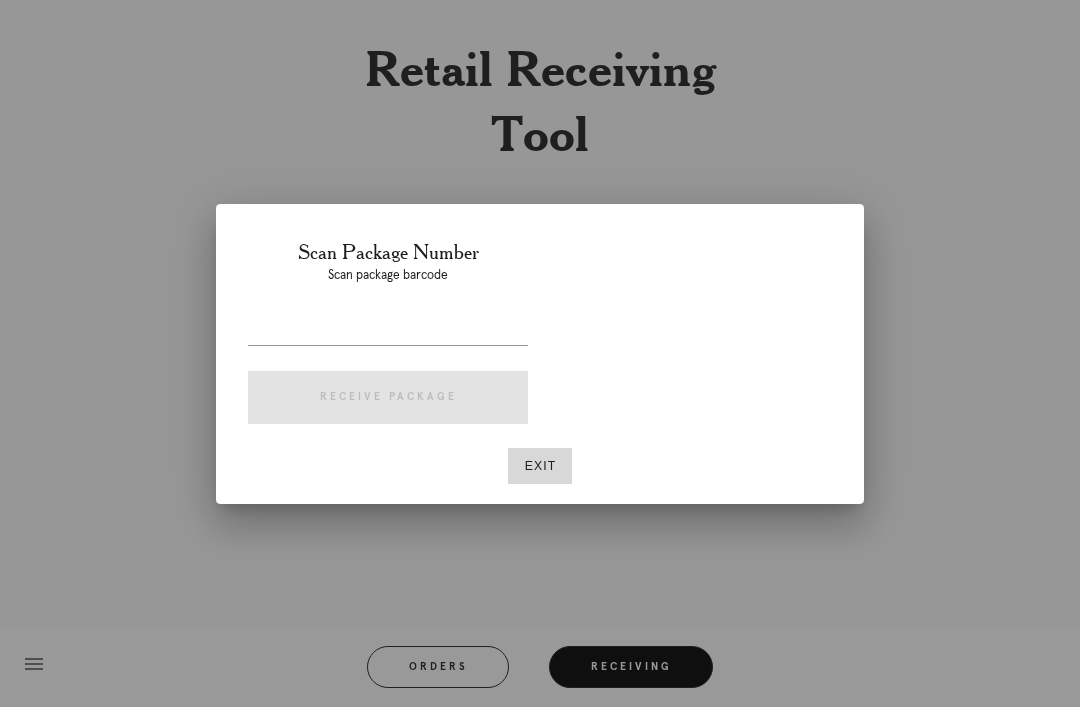 scroll, scrollTop: 0, scrollLeft: 0, axis: both 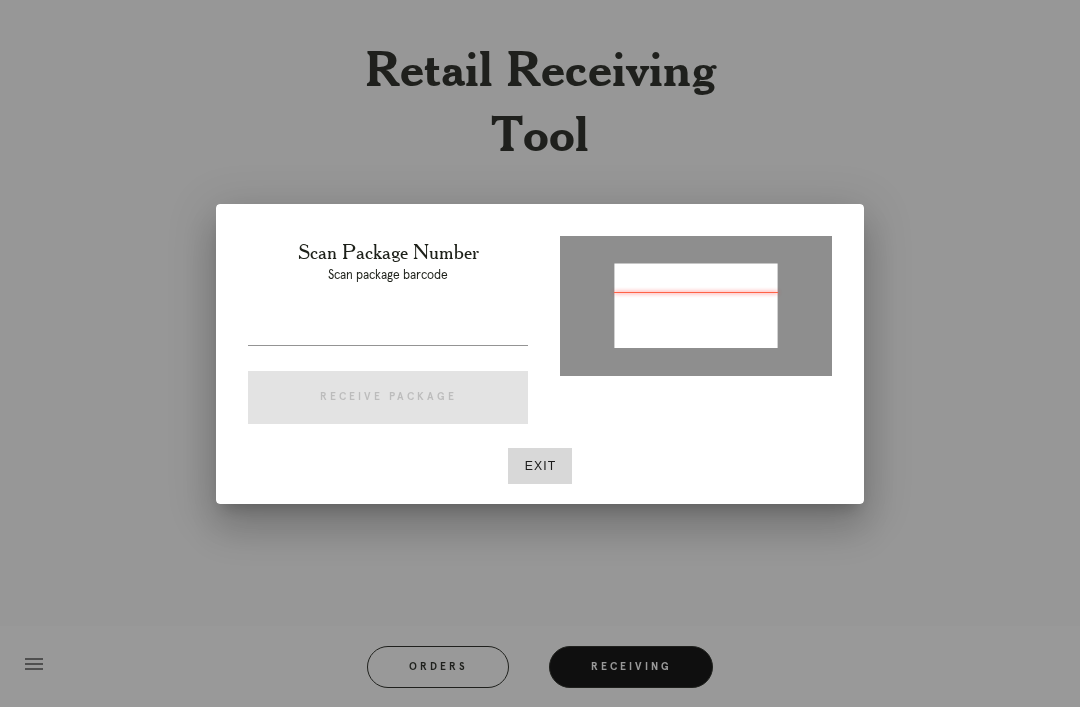 type on "P634905801475686" 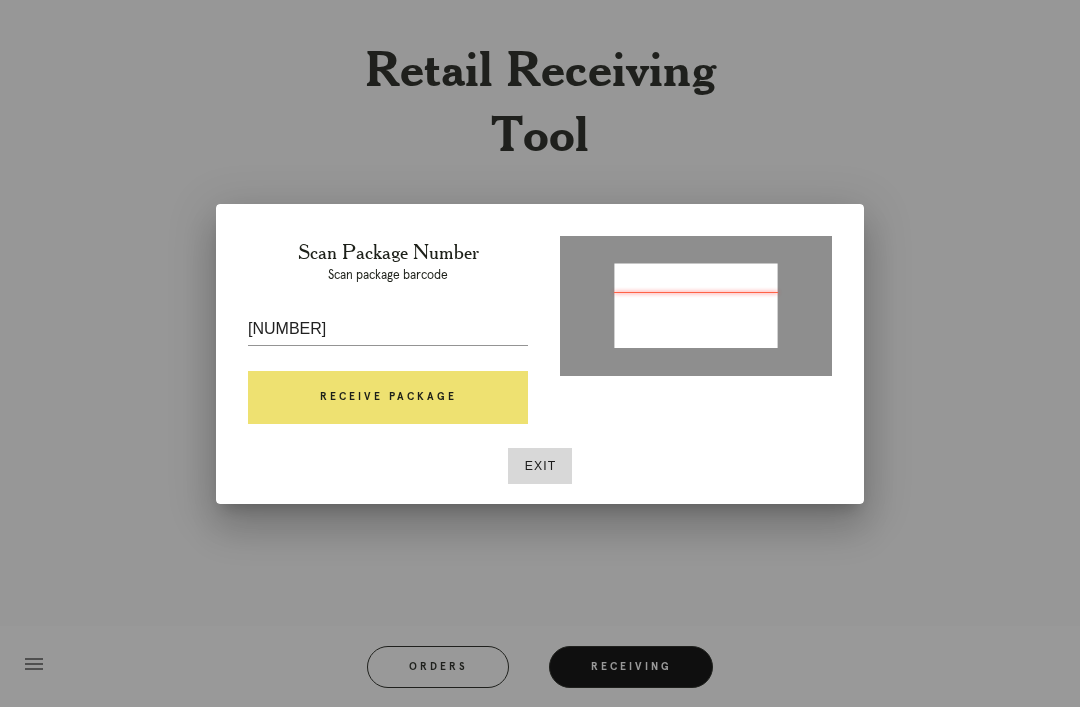 click on "Receive Package" at bounding box center (388, 398) 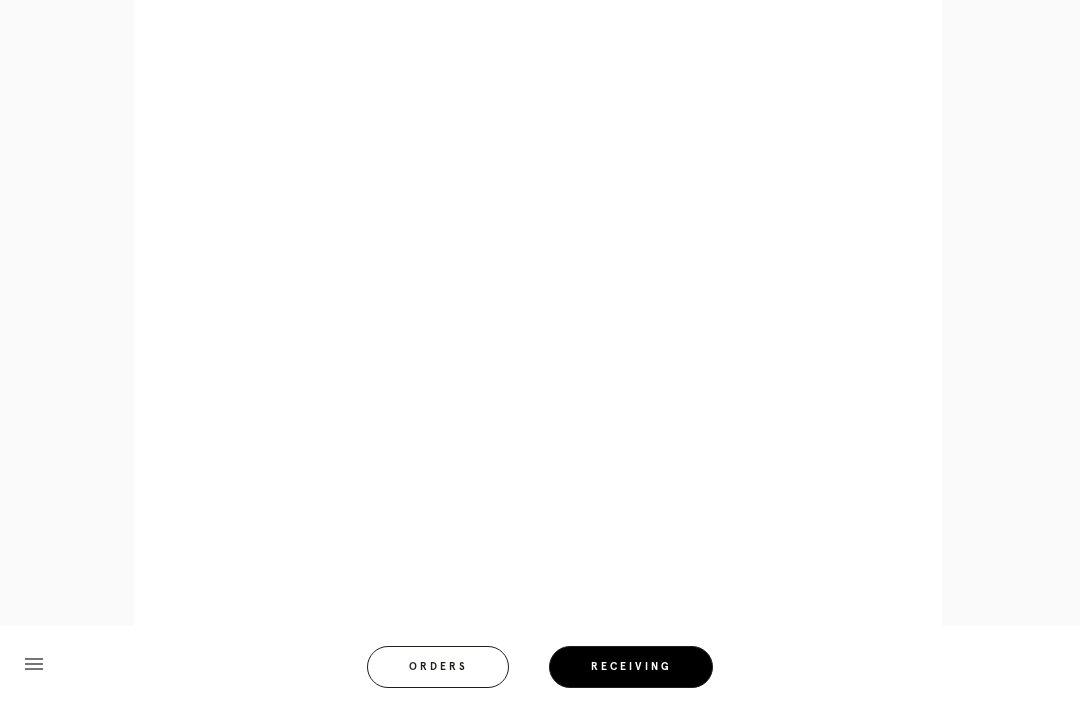 scroll, scrollTop: 1416, scrollLeft: 0, axis: vertical 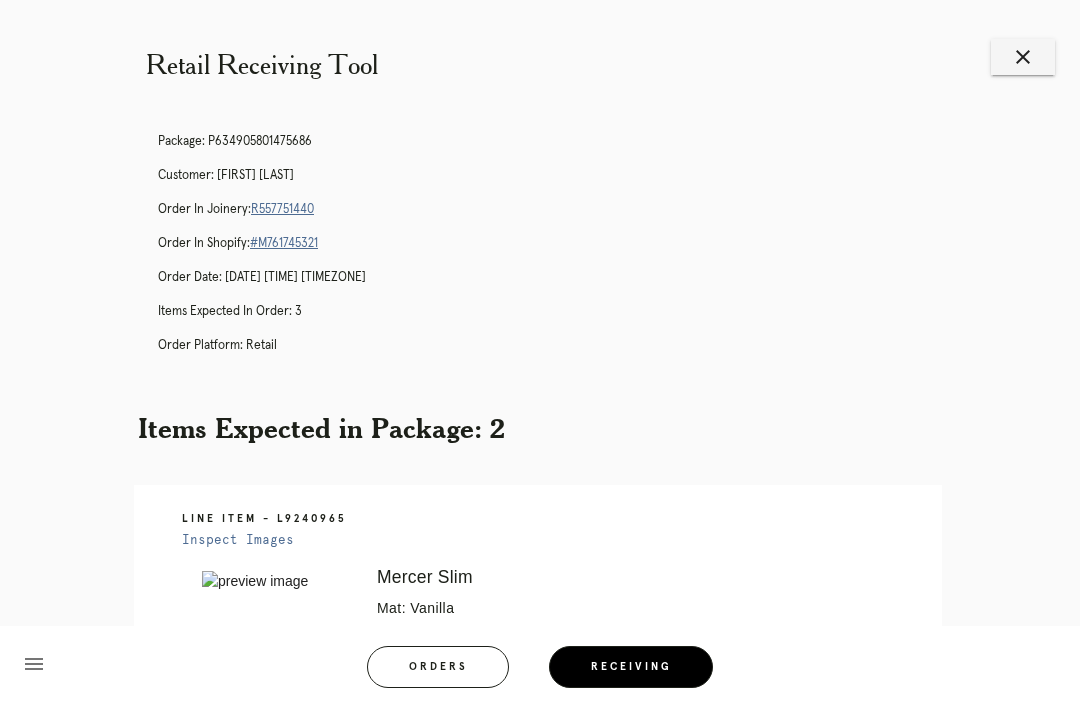 click on "close" at bounding box center (1023, 57) 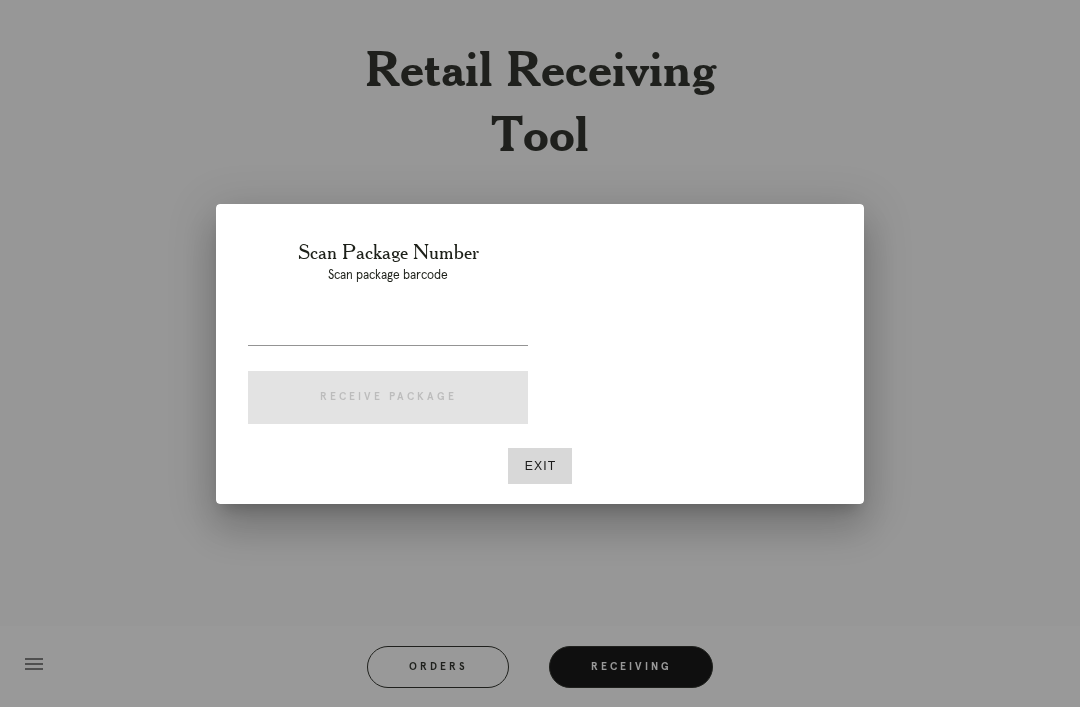 scroll, scrollTop: 0, scrollLeft: 0, axis: both 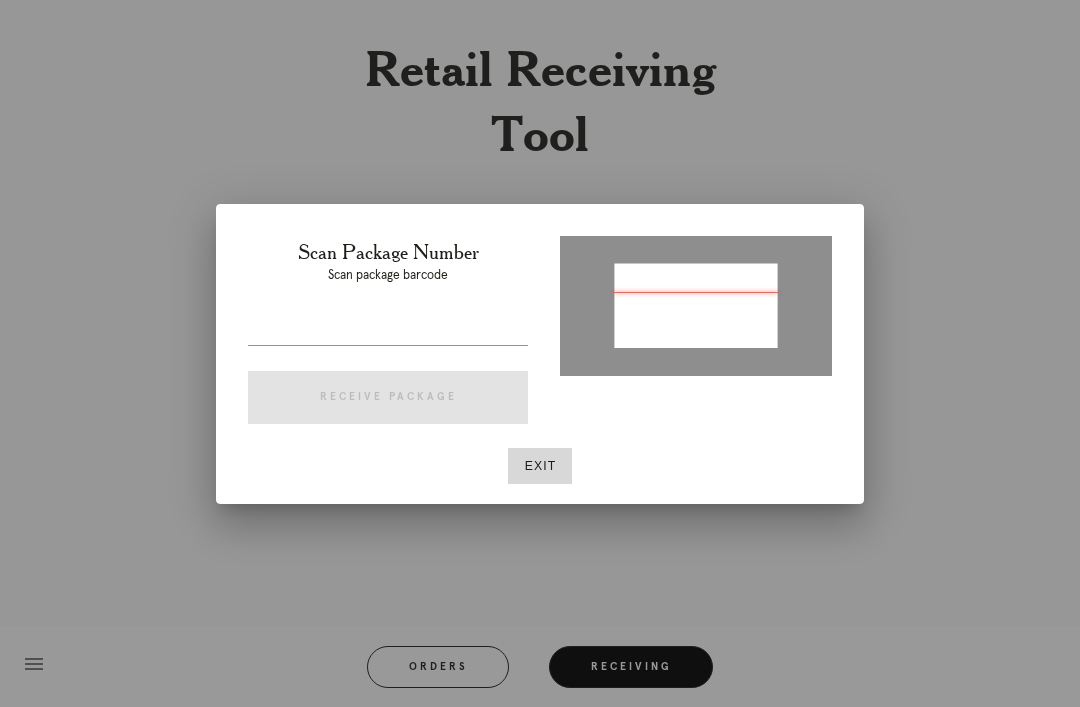 type on "P707989476677331" 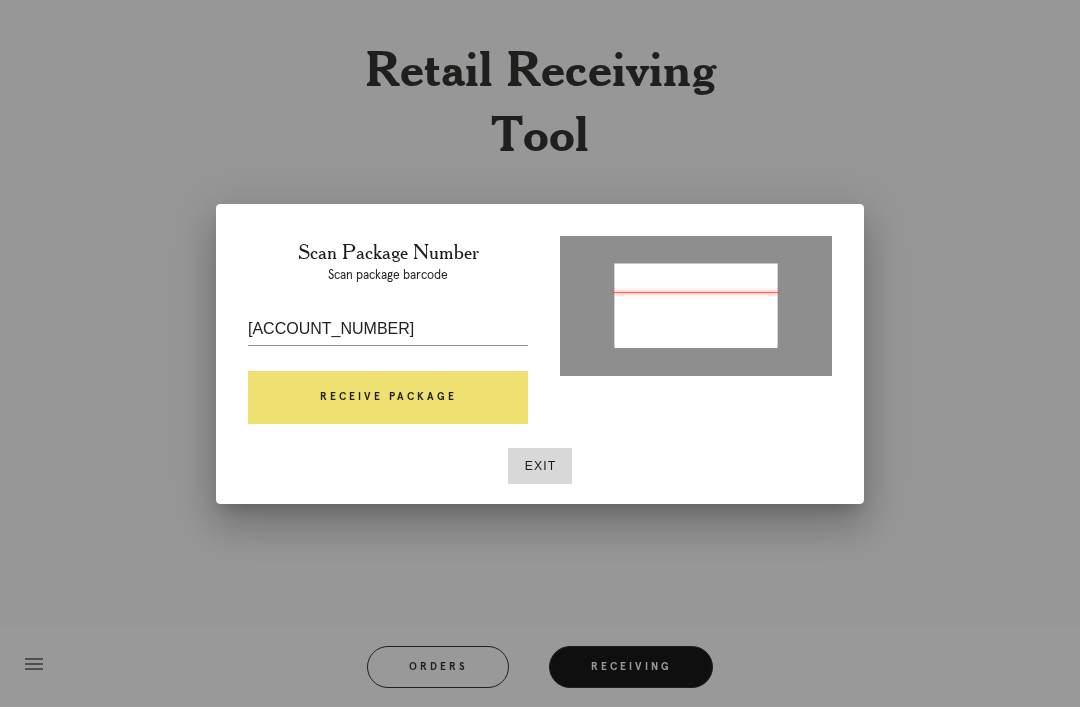 click on "Receive Package" at bounding box center [388, 398] 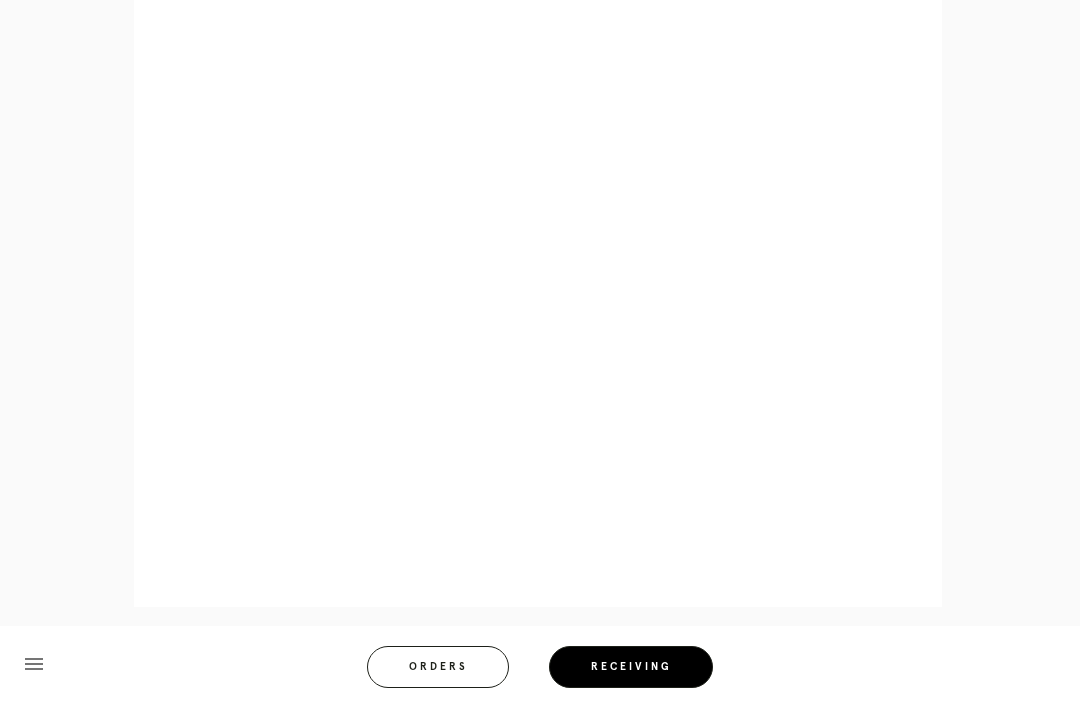 scroll, scrollTop: 1054, scrollLeft: 0, axis: vertical 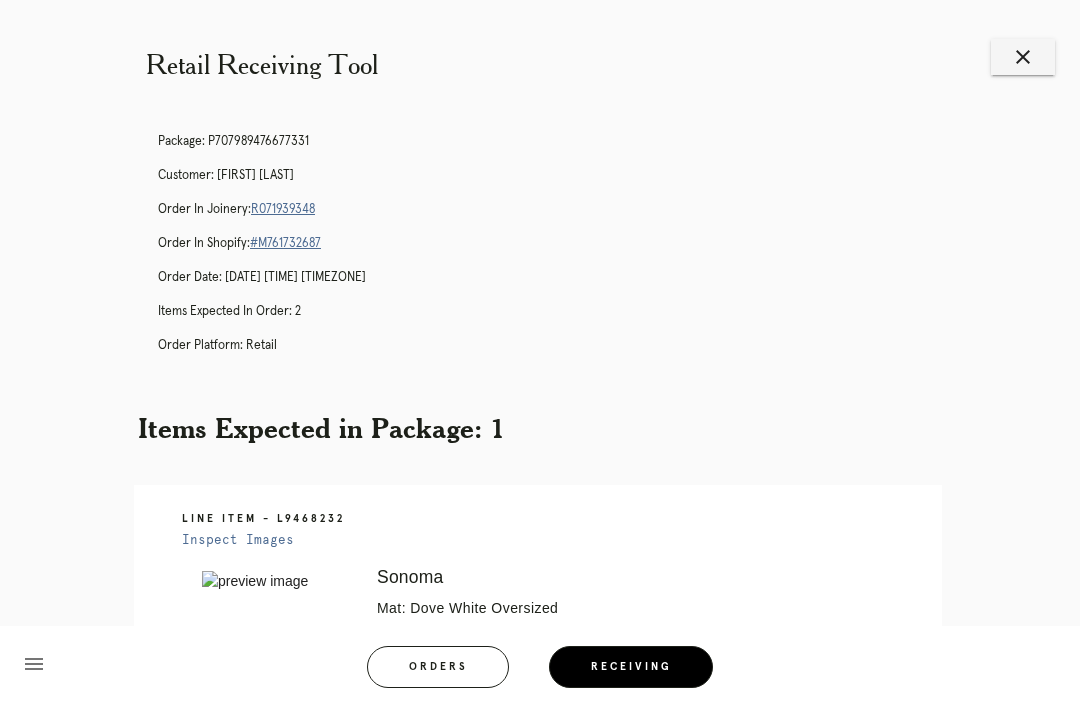 click on "close" at bounding box center (1023, 57) 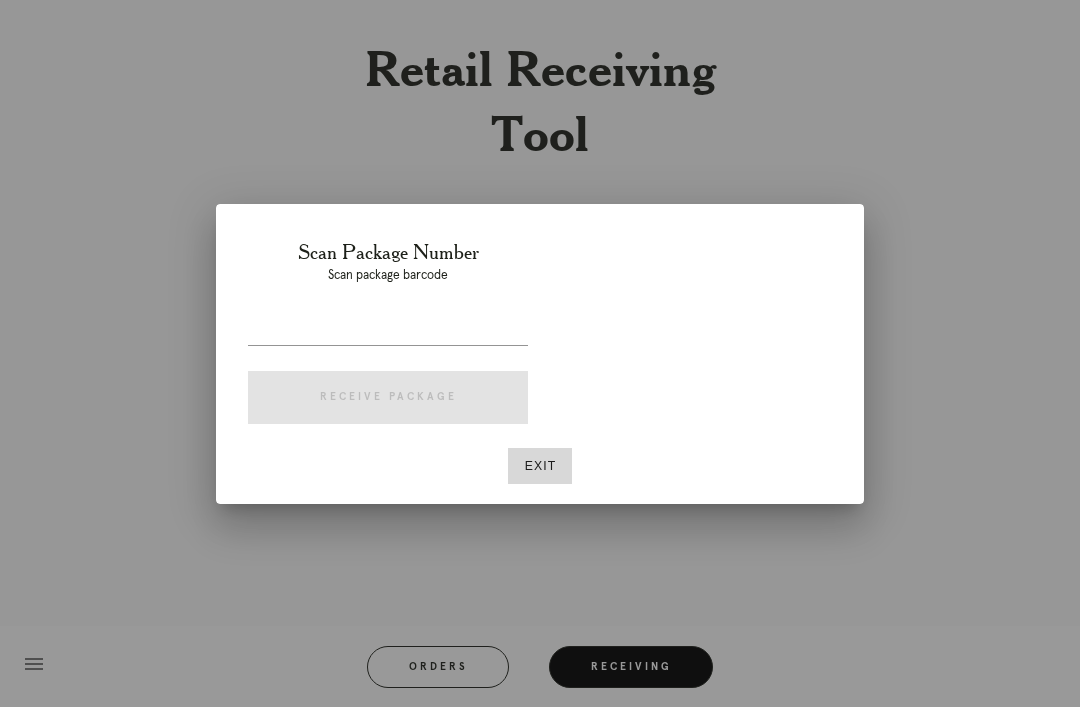 scroll, scrollTop: 0, scrollLeft: 0, axis: both 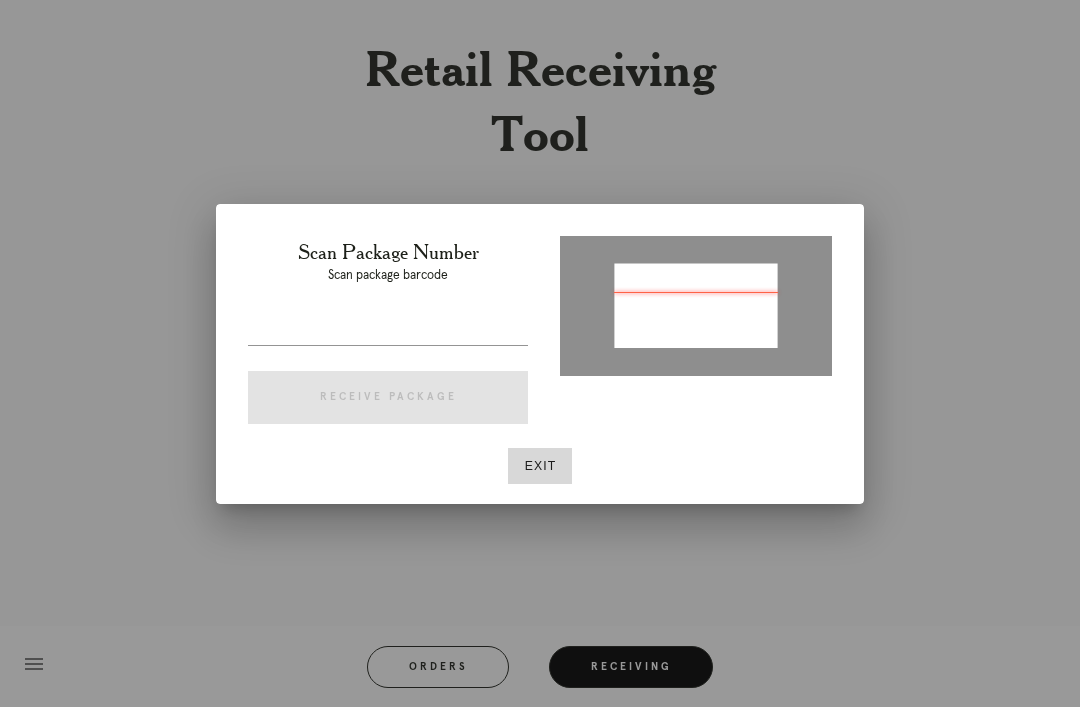 type on "P300933801971785" 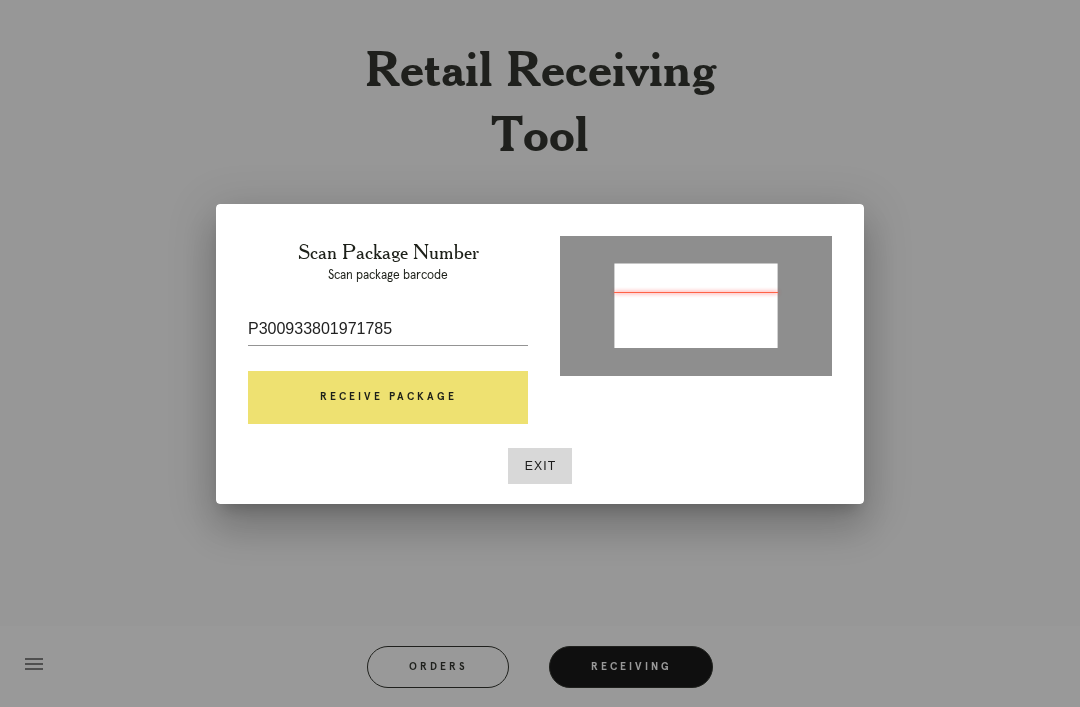 click on "Scan Package Number   Scan package barcode   P300933801971785   Receive Package" at bounding box center (388, 336) 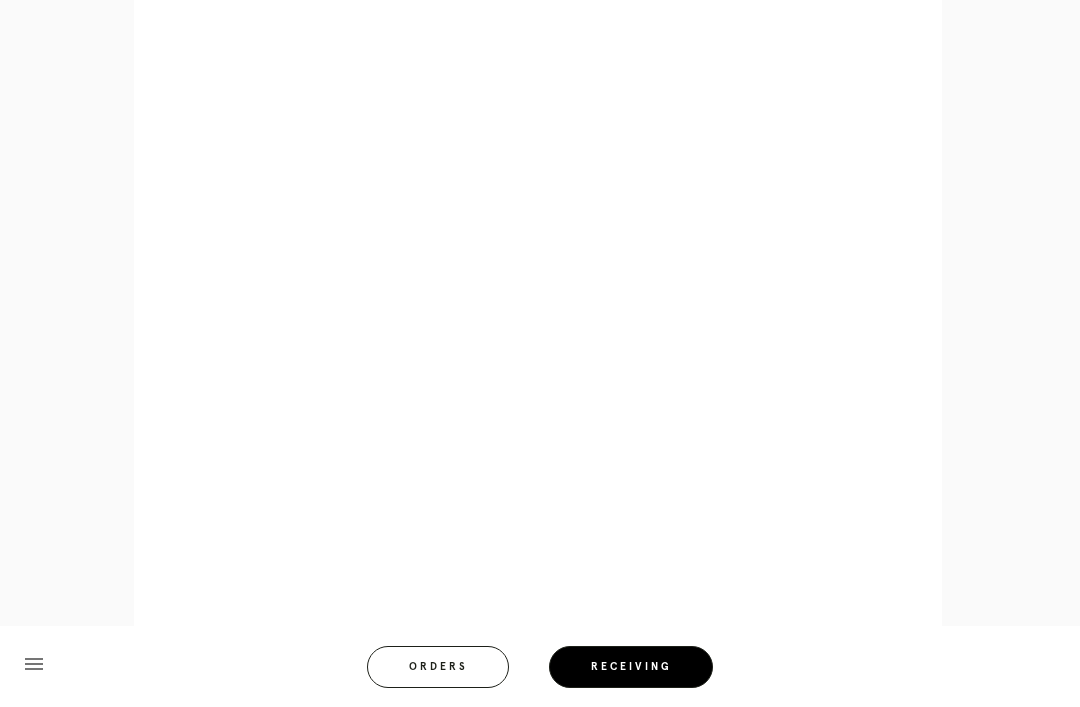 scroll, scrollTop: 928, scrollLeft: 0, axis: vertical 